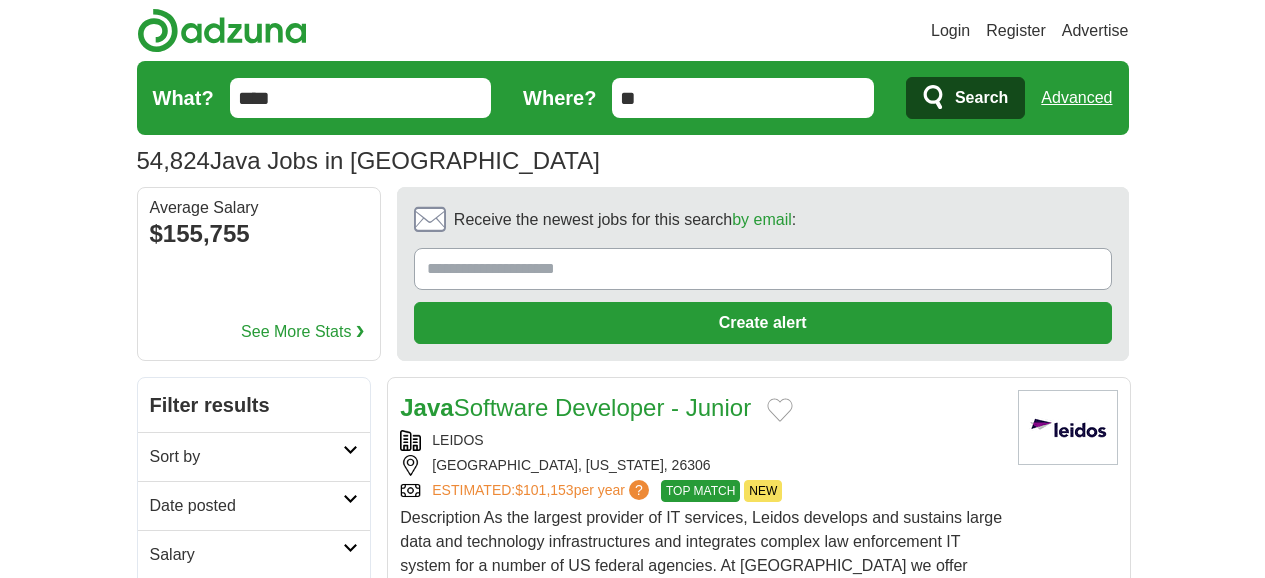 scroll, scrollTop: 0, scrollLeft: 0, axis: both 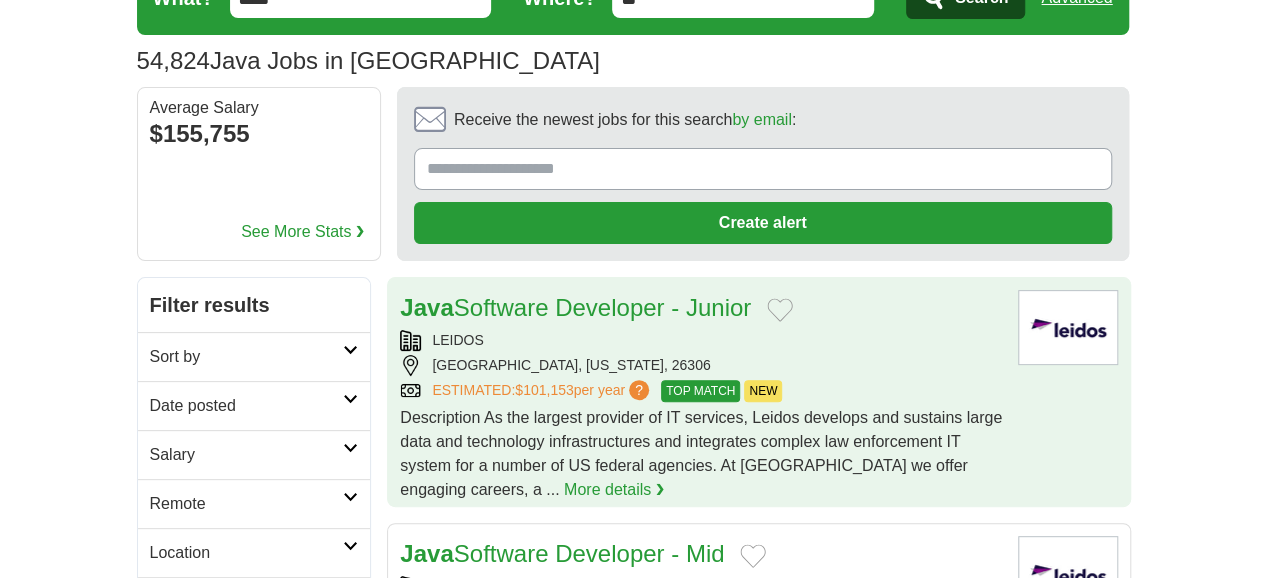 click on "LEIDOS" at bounding box center [701, 340] 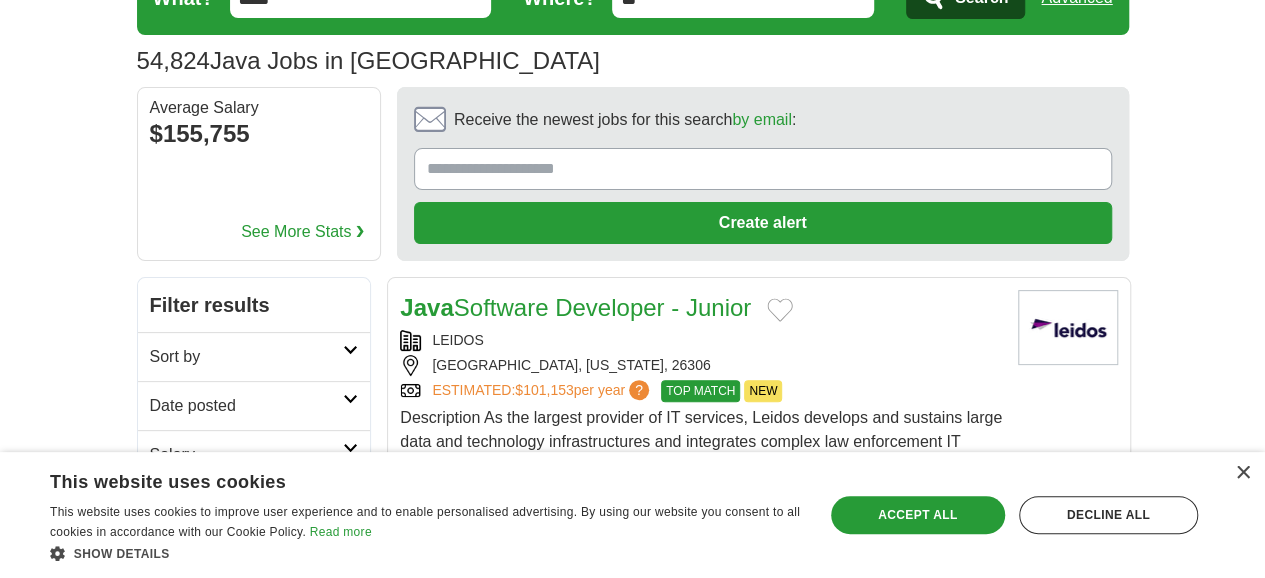 click on "Date posted" at bounding box center [247, 406] 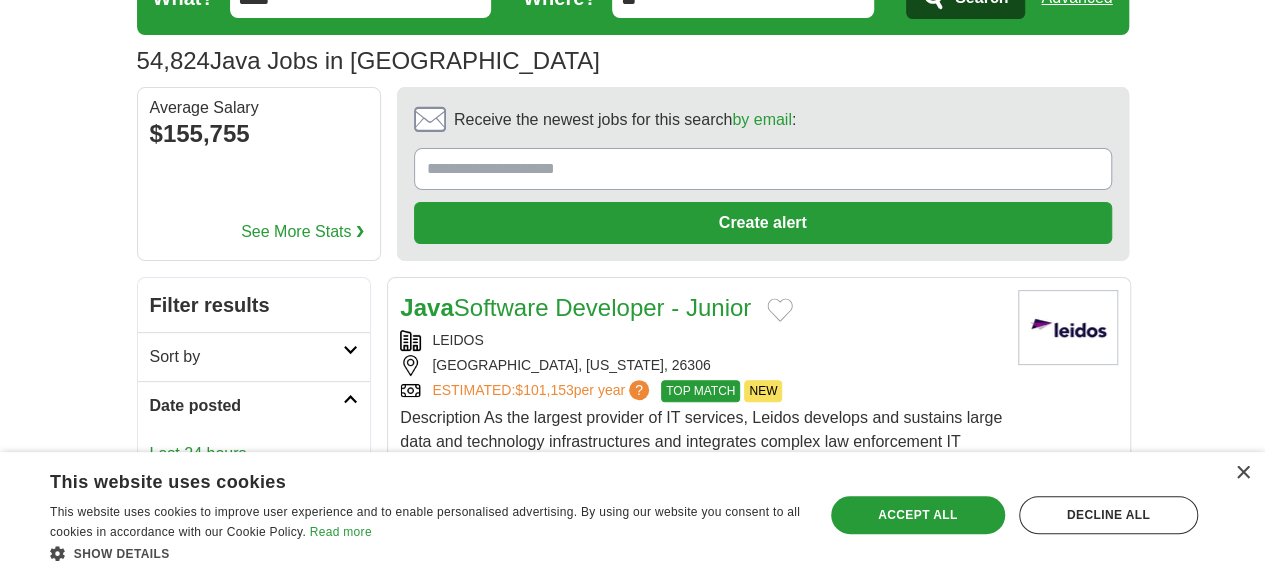 click on "Last 24 hours" at bounding box center [254, 454] 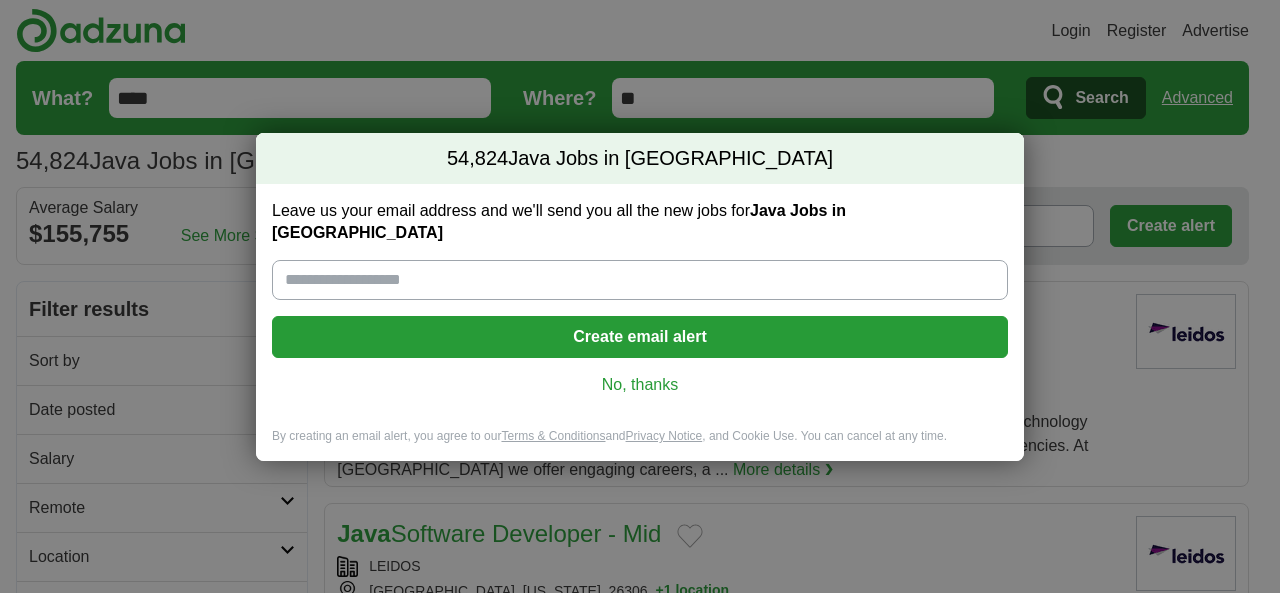 scroll, scrollTop: 0, scrollLeft: 0, axis: both 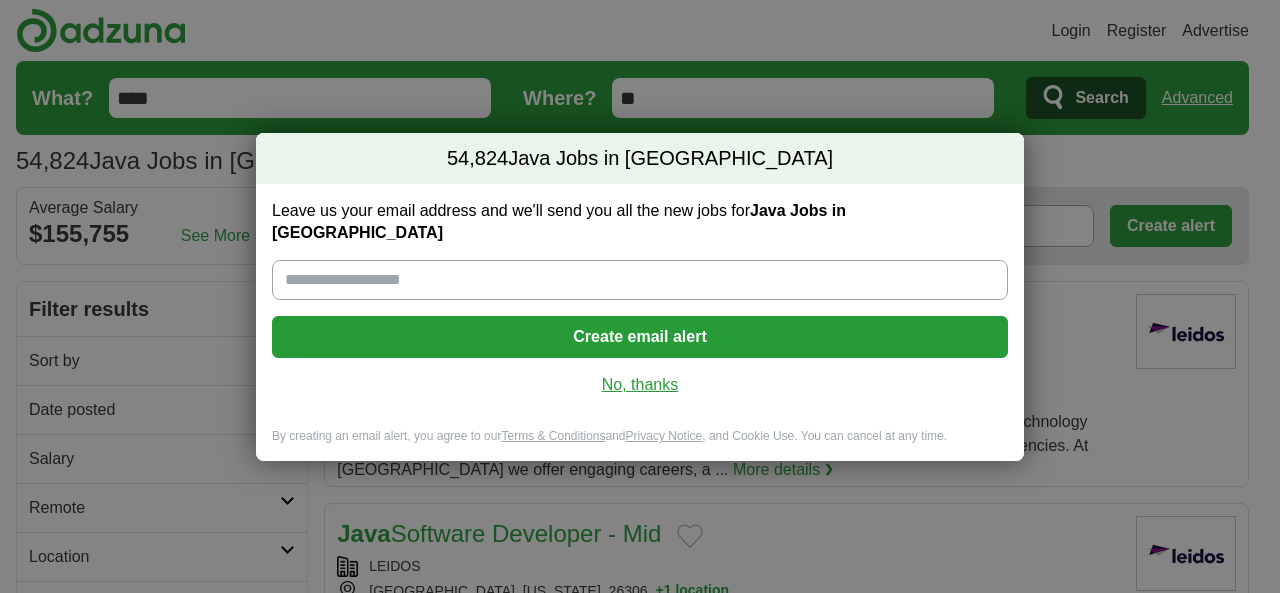 click on "No, thanks" at bounding box center [640, 385] 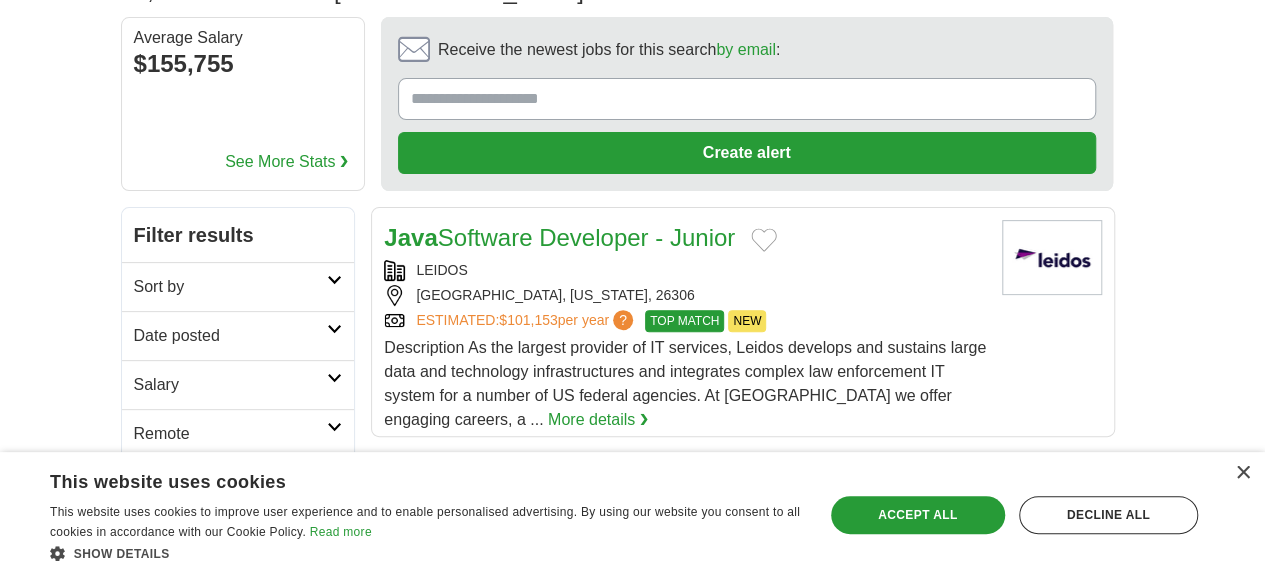 scroll, scrollTop: 175, scrollLeft: 32, axis: both 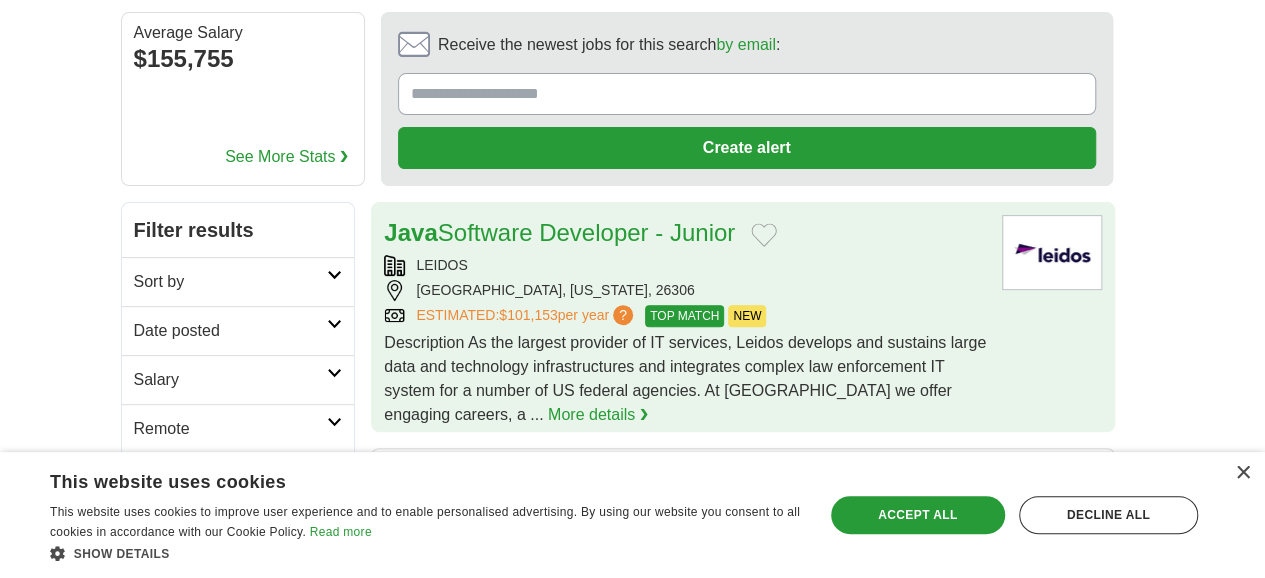 click on "Java  Software Developer - Junior
LEIDOS
CLARKSBURG, WEST VIRGINIA, 26306
ESTIMATED:
$101,153
per year
?
TOP MATCH NEW
TOP MATCH NEW
More details ❯" at bounding box center (685, 321) 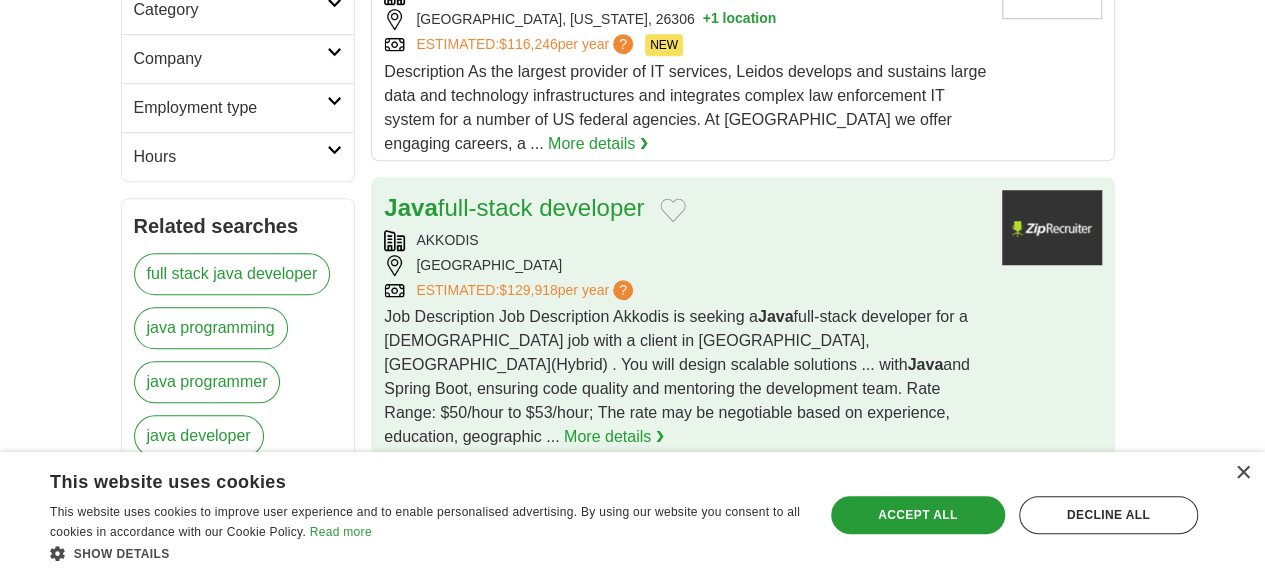 scroll, scrollTop: 693, scrollLeft: 32, axis: both 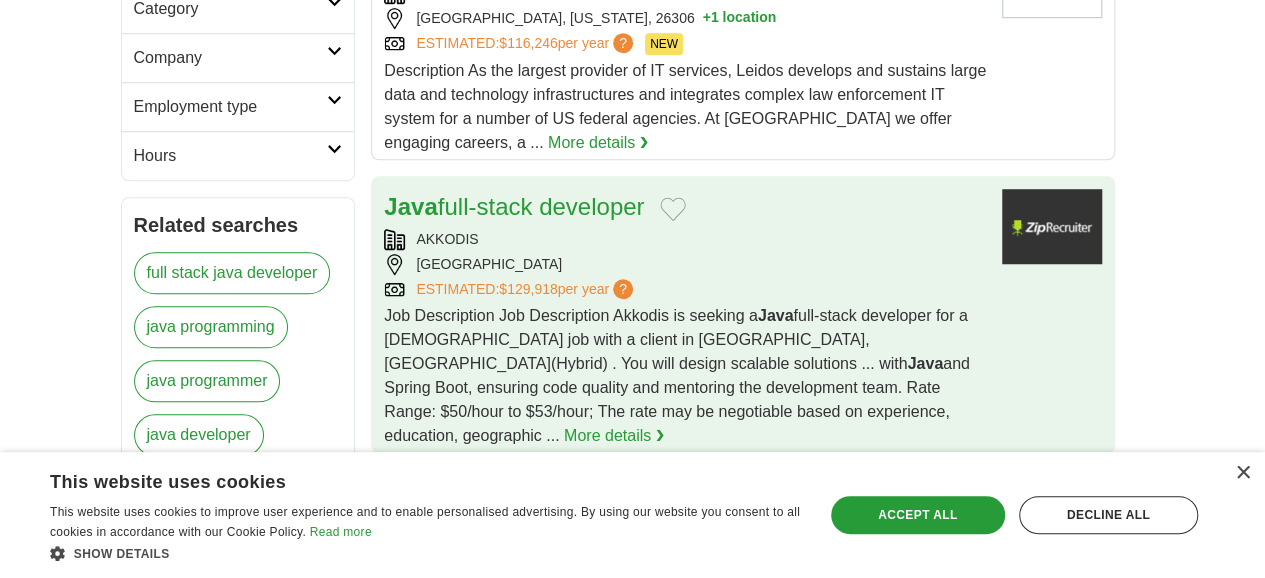click on "Job Description Job Description Akkodis is seeking a  Java  full-stack developer for a Contract job with a client in Wilmington, DE(Hybrid) . You will design scalable solutions ...  with  Java  and Spring Boot, ensuring code quality and mentoring the development team. Rate Range: $50/hour to $53/hour; The rate may be negotiable based on experience, education, geographic ..." at bounding box center (676, 375) 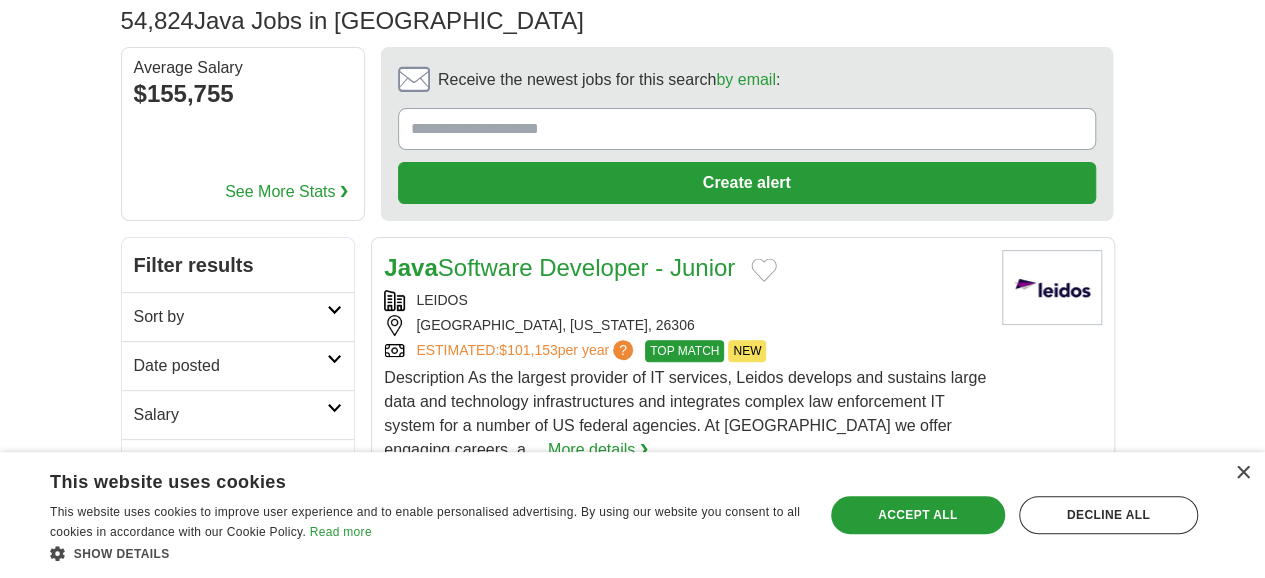 scroll, scrollTop: 146, scrollLeft: 32, axis: both 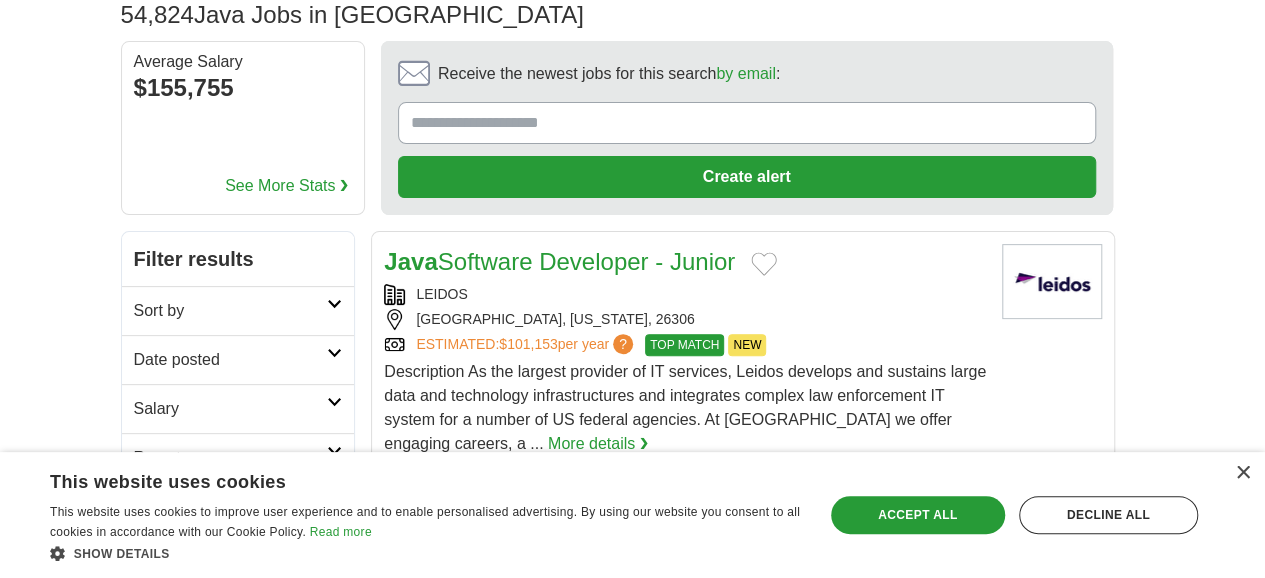 click on "Date posted" at bounding box center [238, 359] 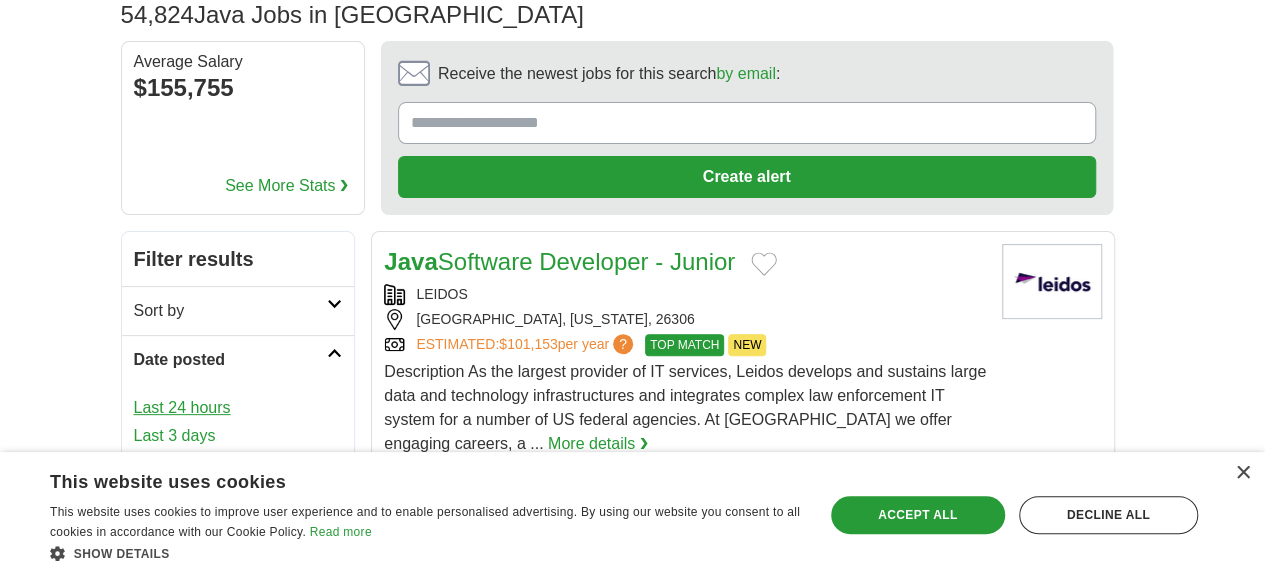 click on "Last 24 hours" at bounding box center (238, 408) 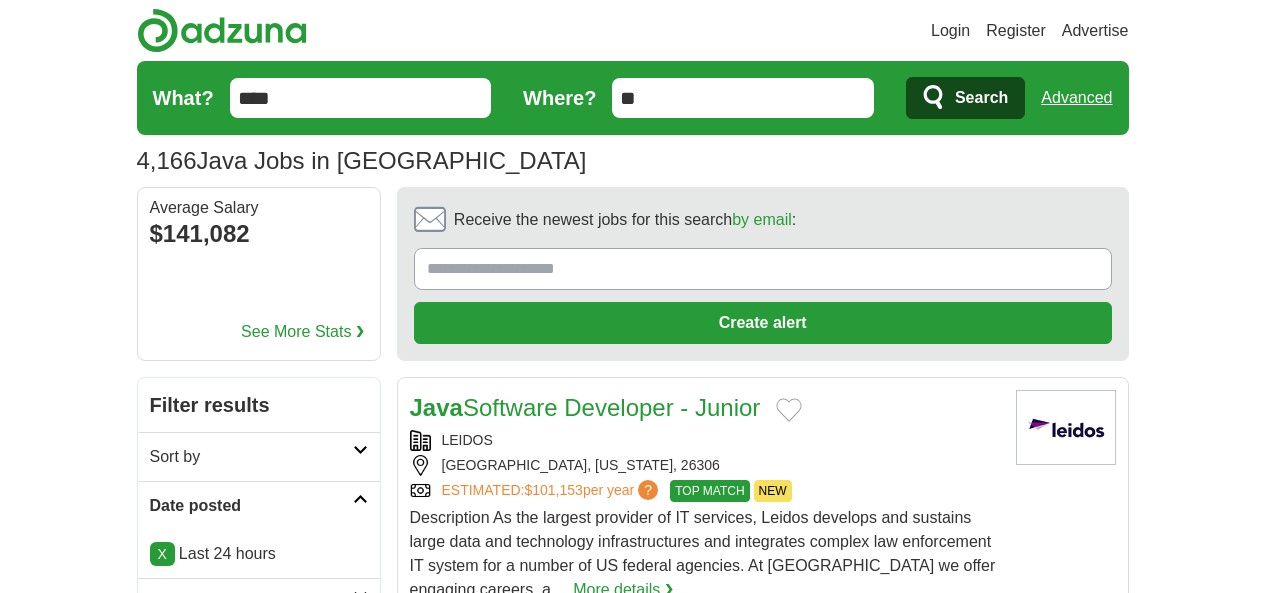 scroll, scrollTop: 0, scrollLeft: 0, axis: both 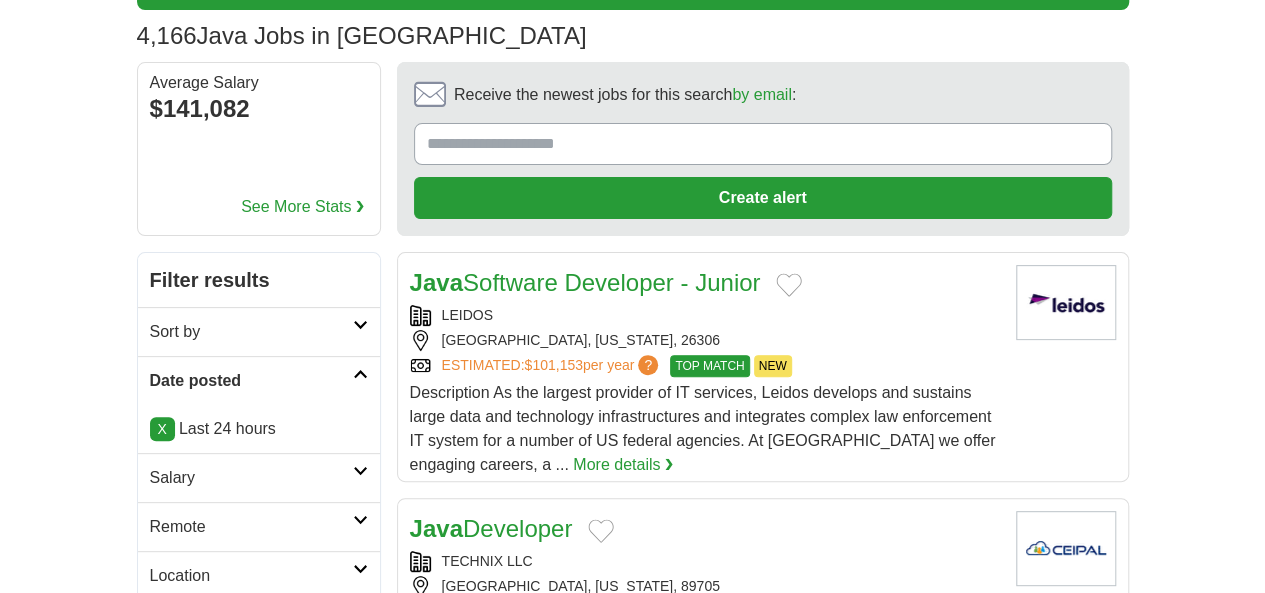 click on "Salary" at bounding box center (251, 478) 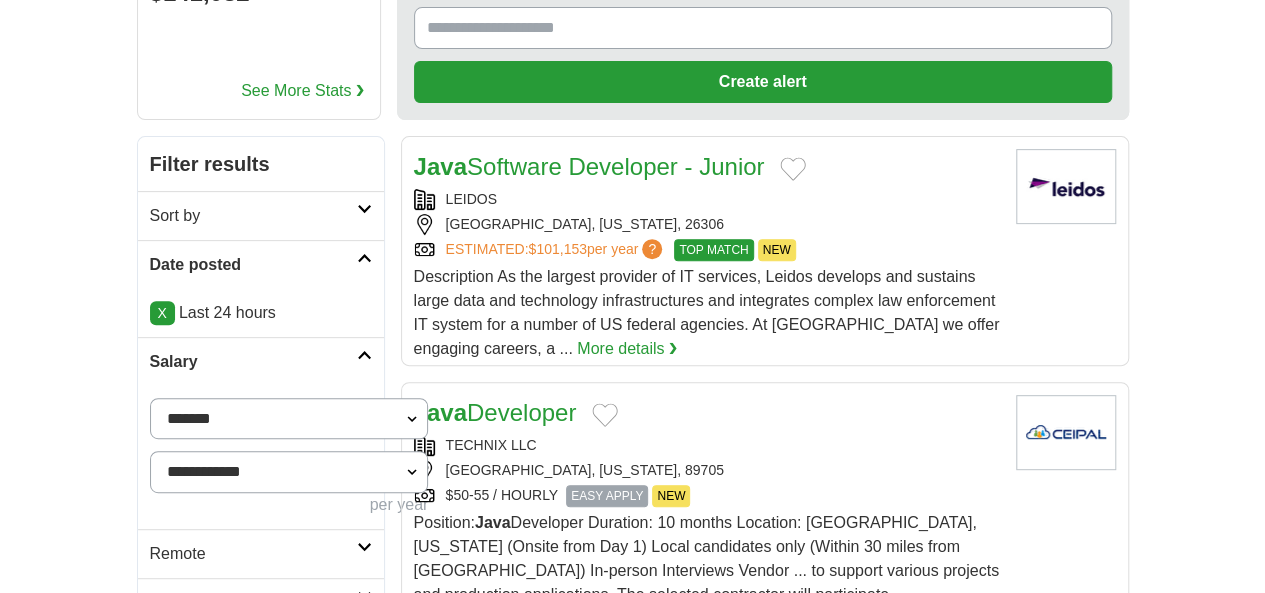 scroll, scrollTop: 242, scrollLeft: 0, axis: vertical 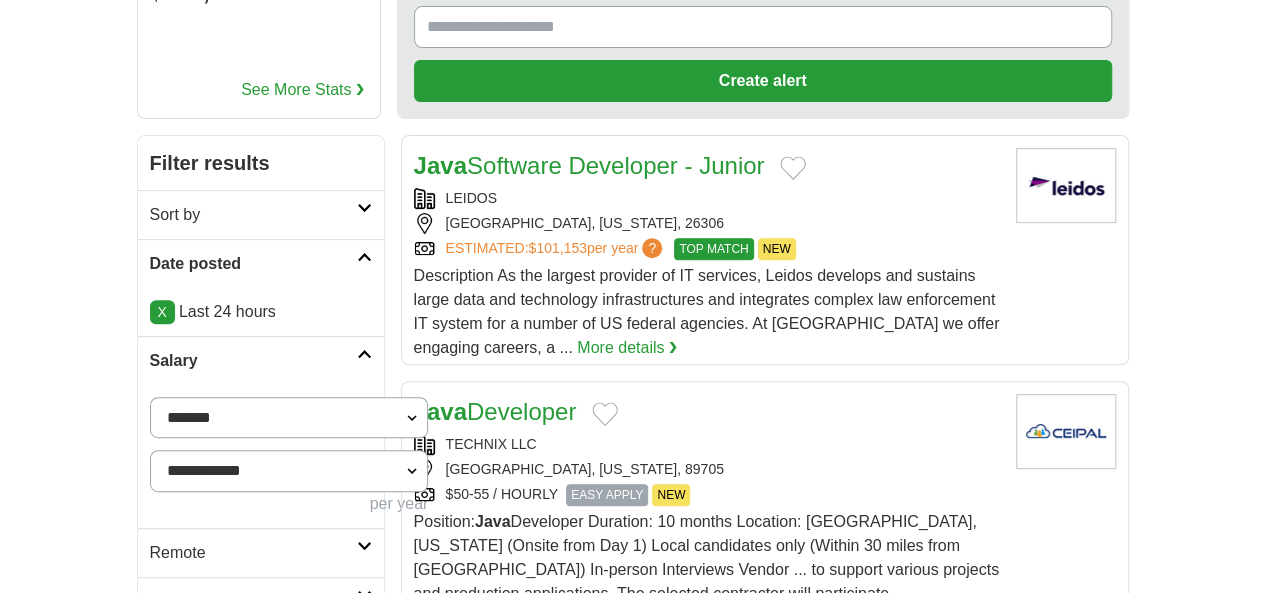 click on "**********" at bounding box center [289, 470] 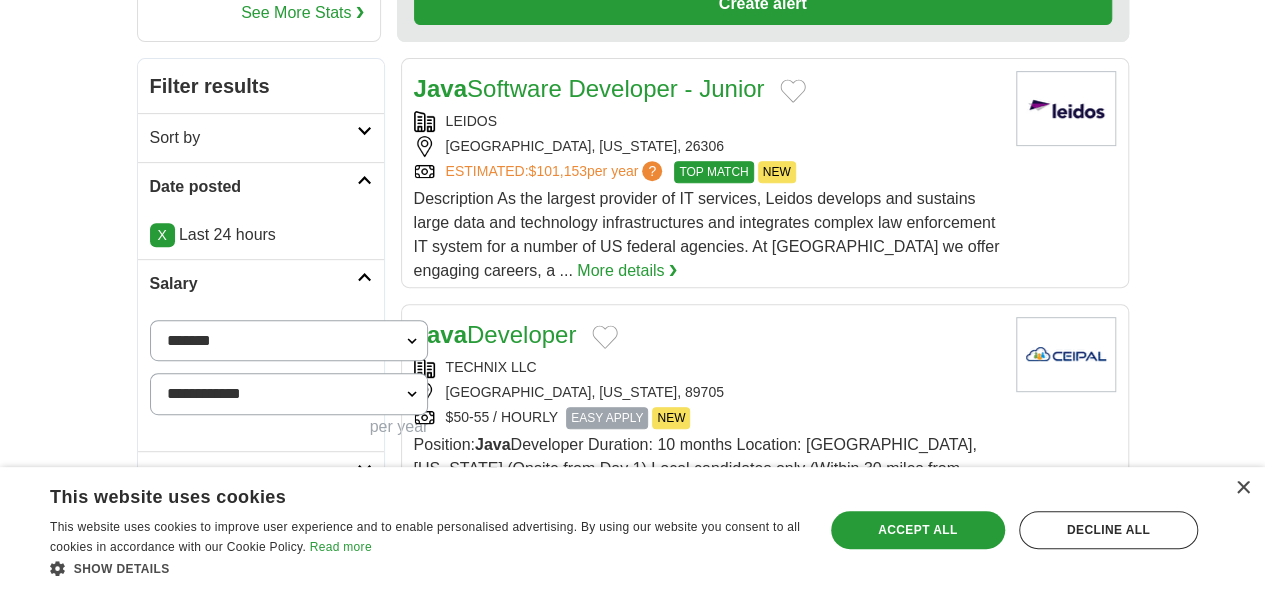 scroll, scrollTop: 320, scrollLeft: 0, axis: vertical 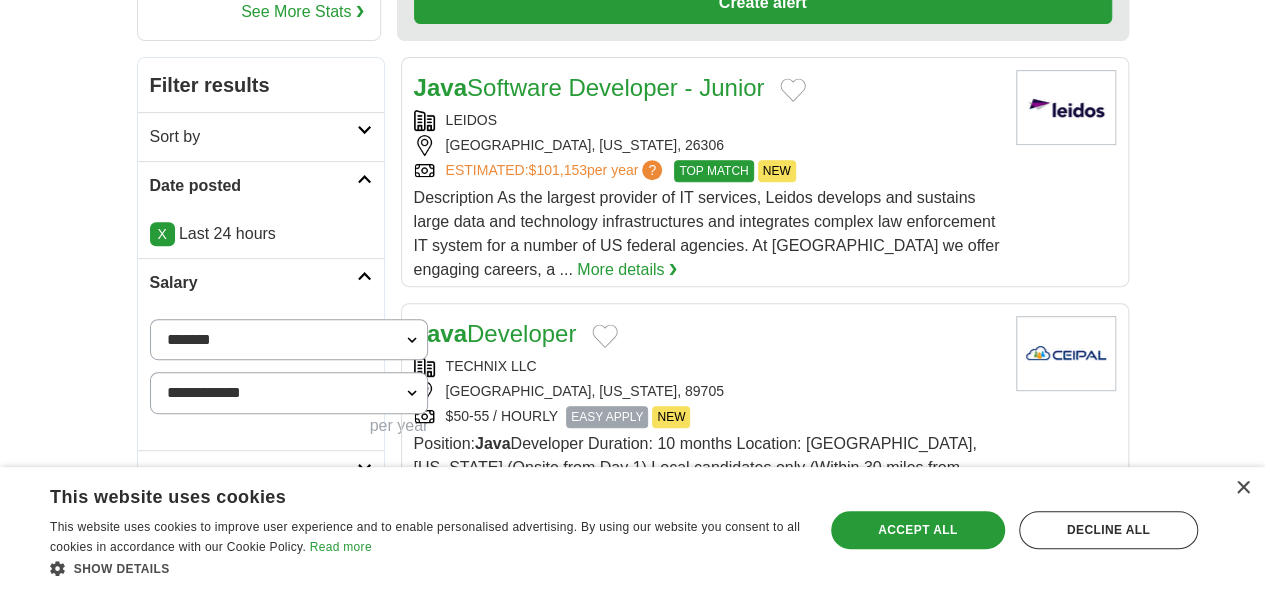 click on "**********" at bounding box center [289, 339] 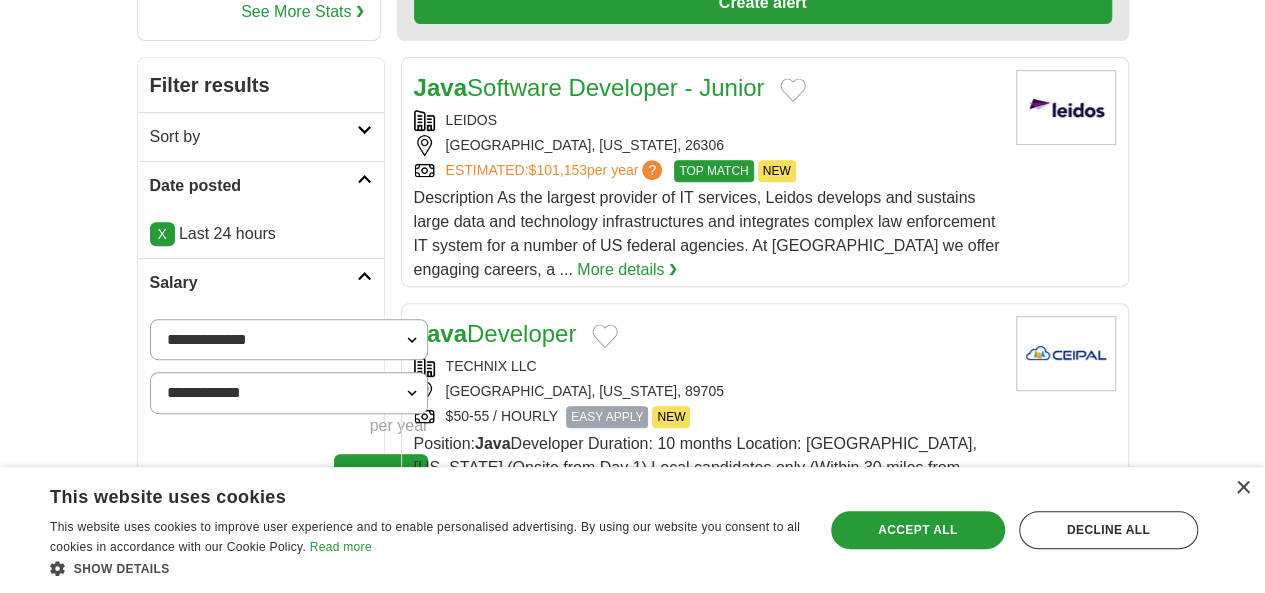 click on "**********" at bounding box center (289, 392) 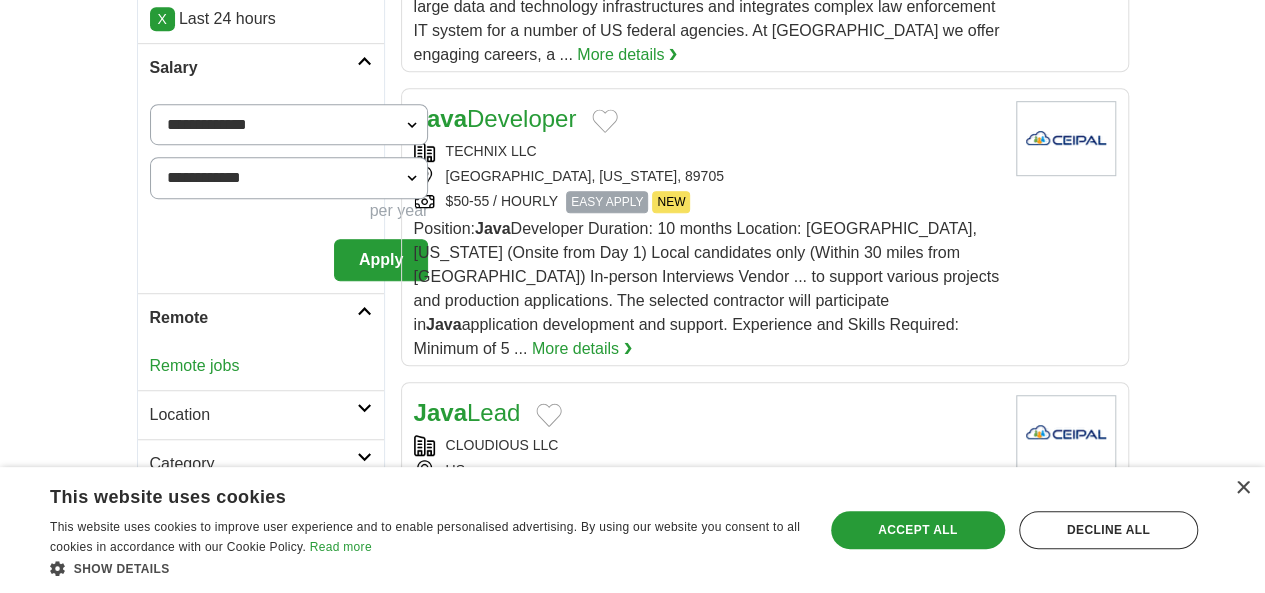 scroll, scrollTop: 536, scrollLeft: 0, axis: vertical 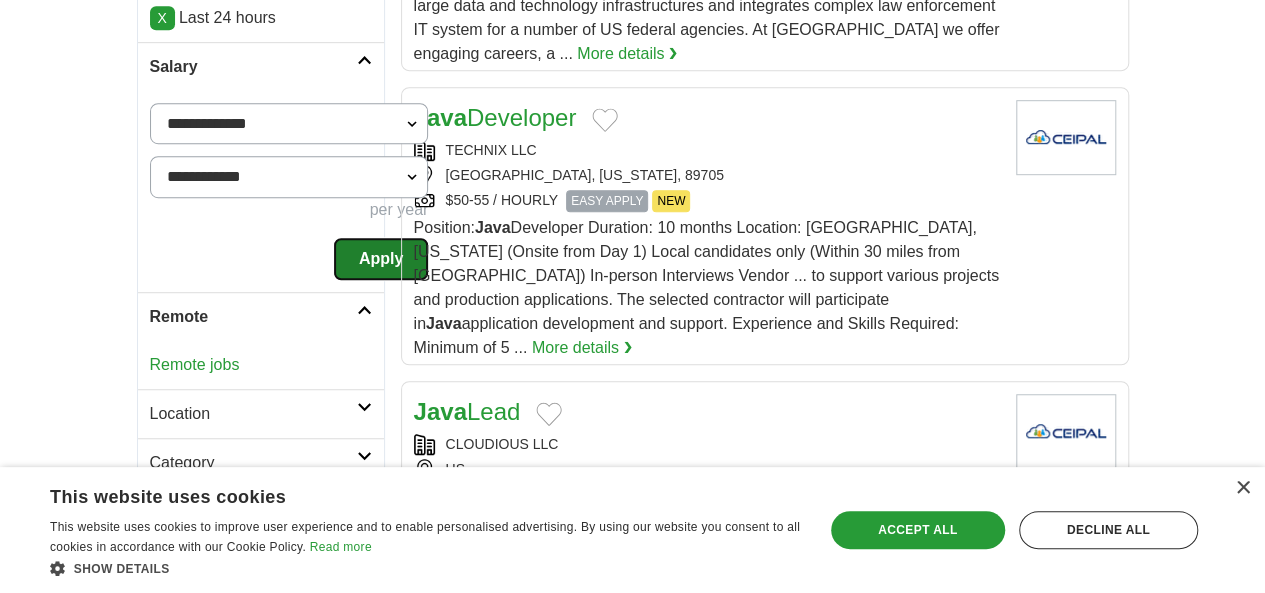 click on "Apply" at bounding box center [381, 259] 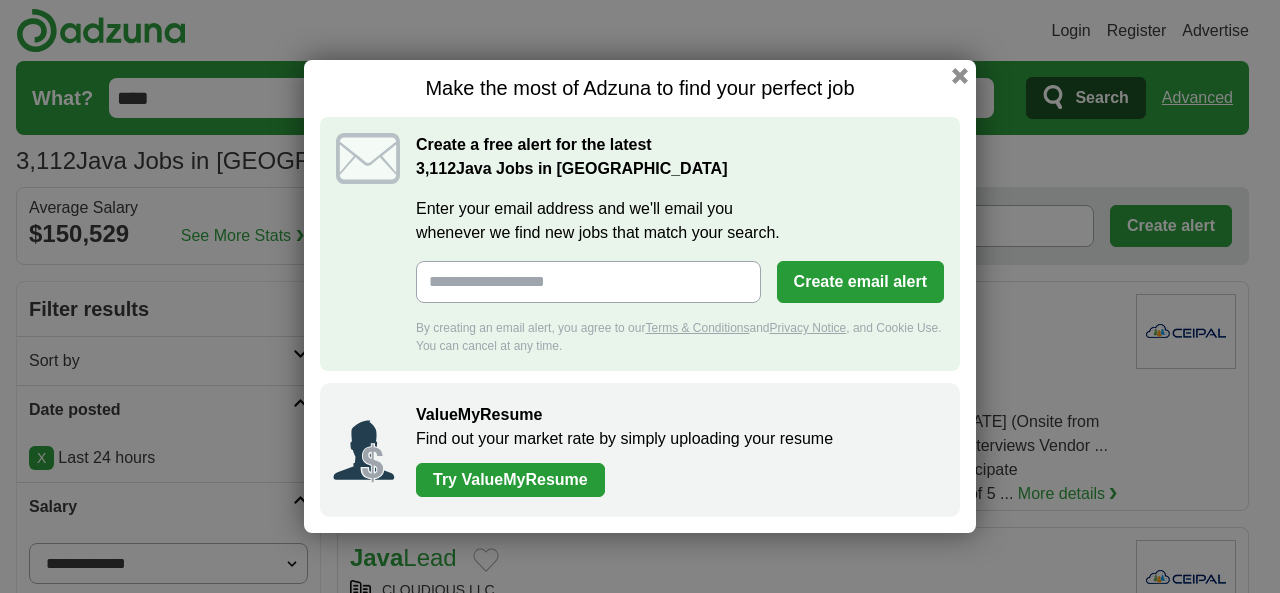 scroll, scrollTop: 0, scrollLeft: 0, axis: both 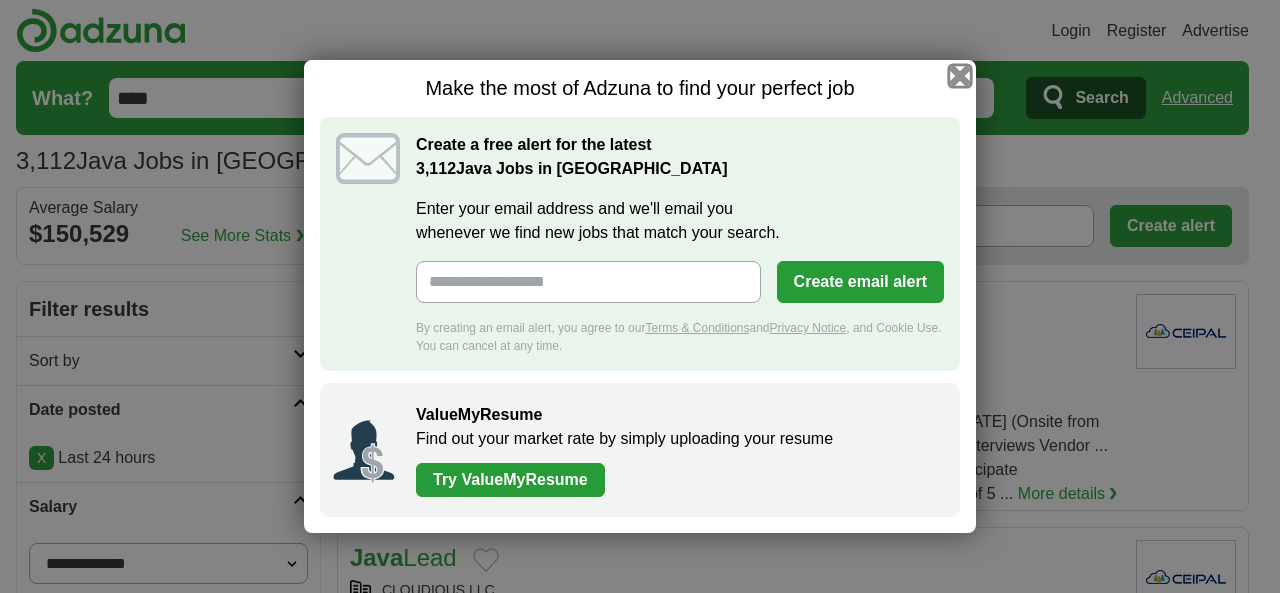 click at bounding box center [960, 76] 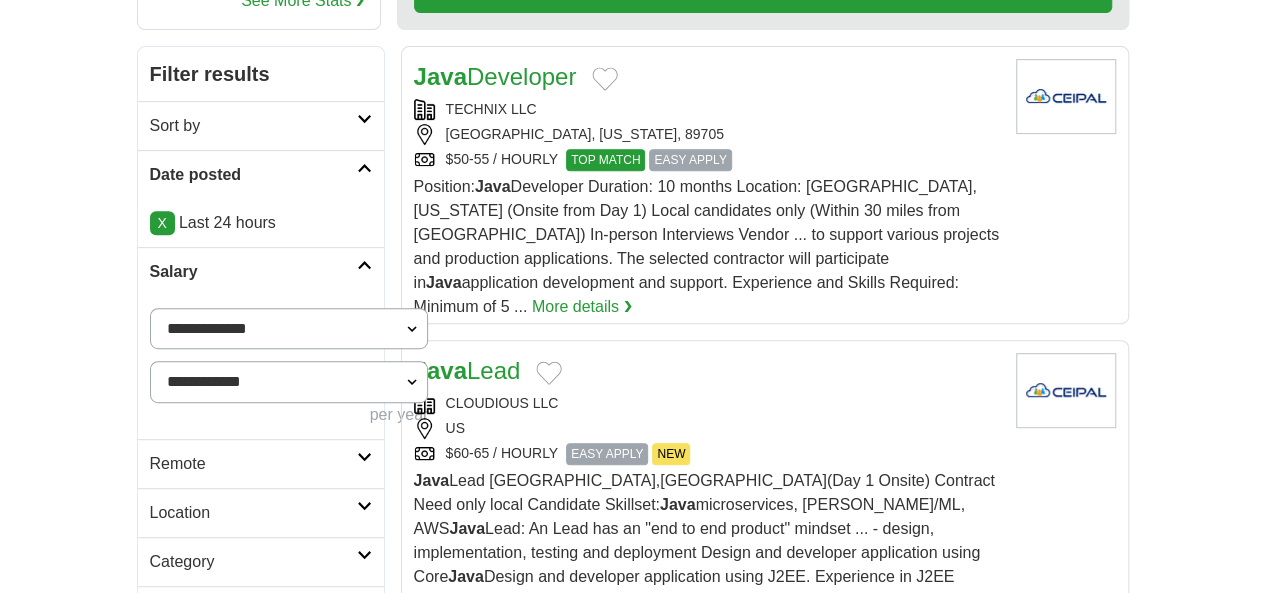 scroll, scrollTop: 332, scrollLeft: 0, axis: vertical 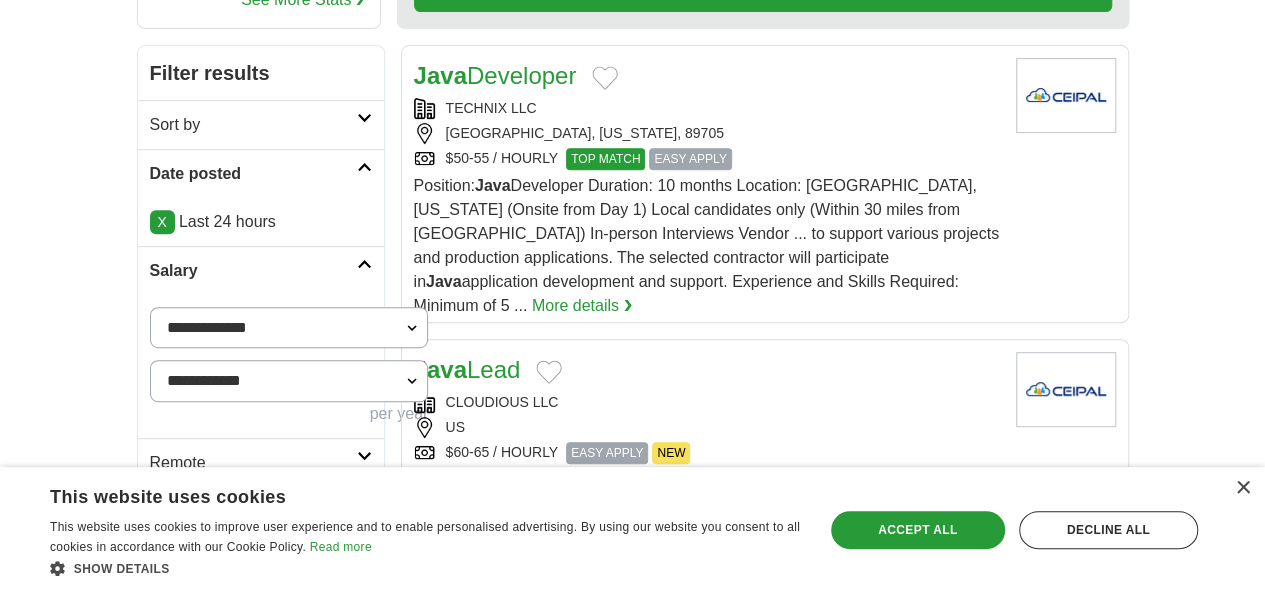 click on "Remote" at bounding box center (253, 463) 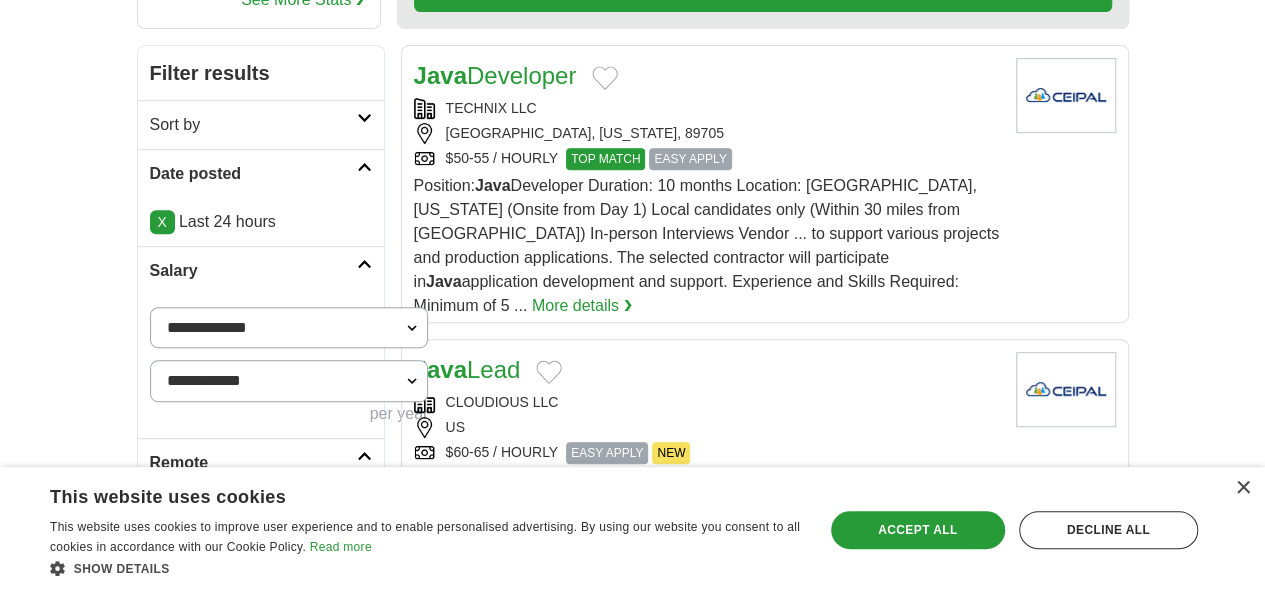 click on "Remote jobs" at bounding box center [195, 510] 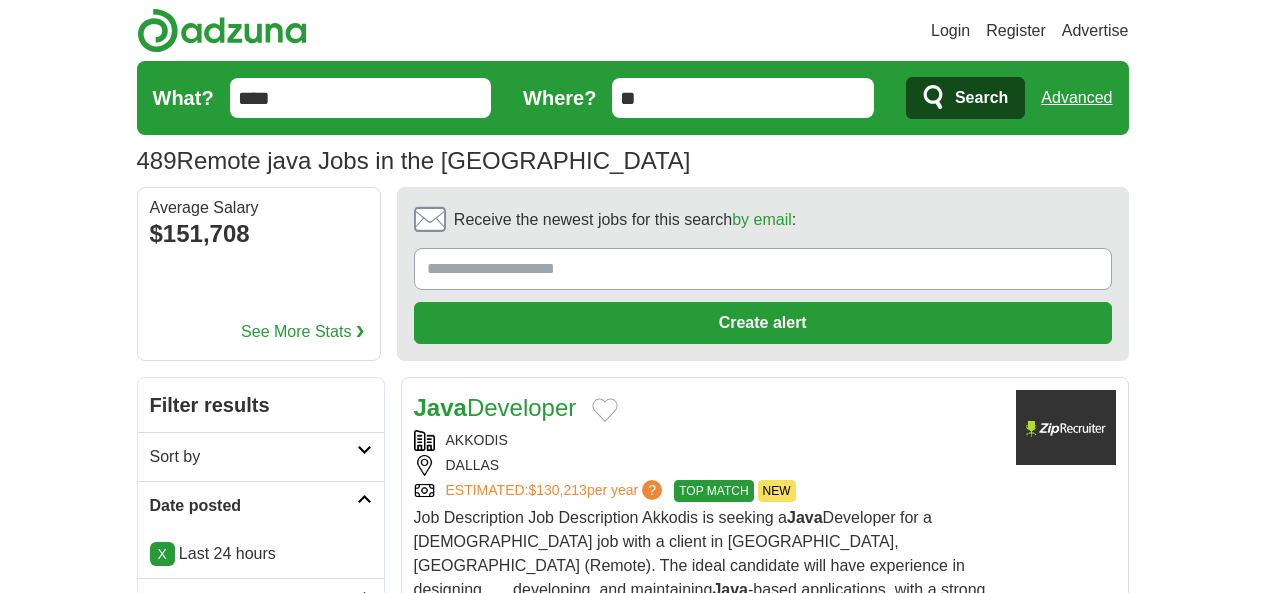 scroll, scrollTop: 0, scrollLeft: 0, axis: both 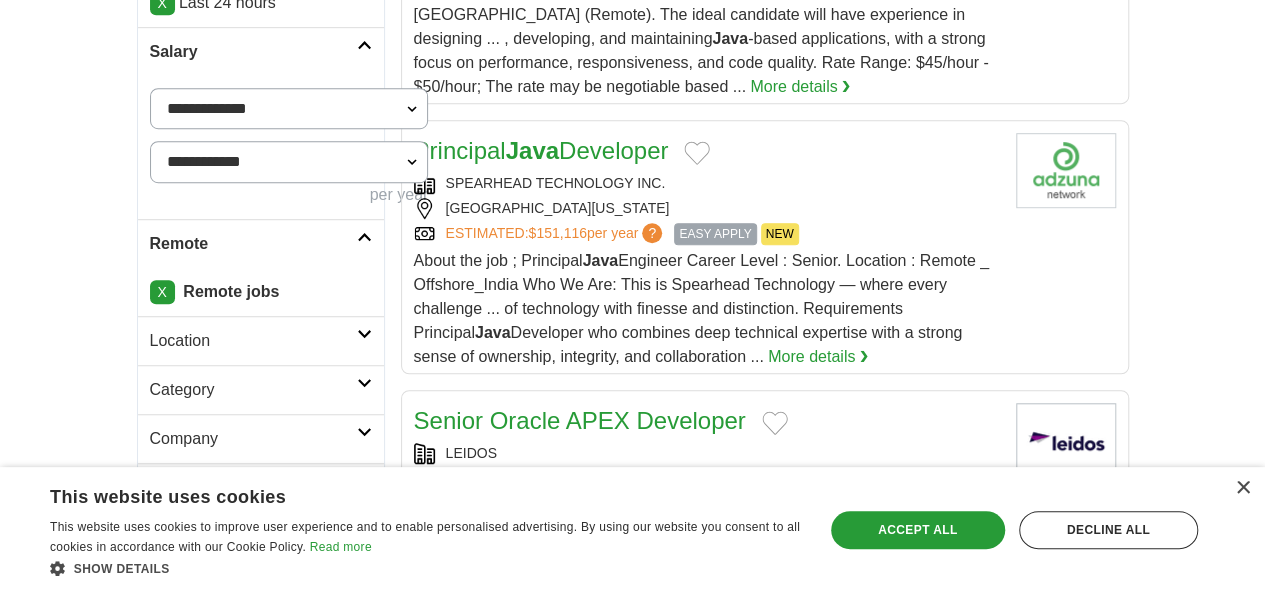 click on "Location" at bounding box center (261, 340) 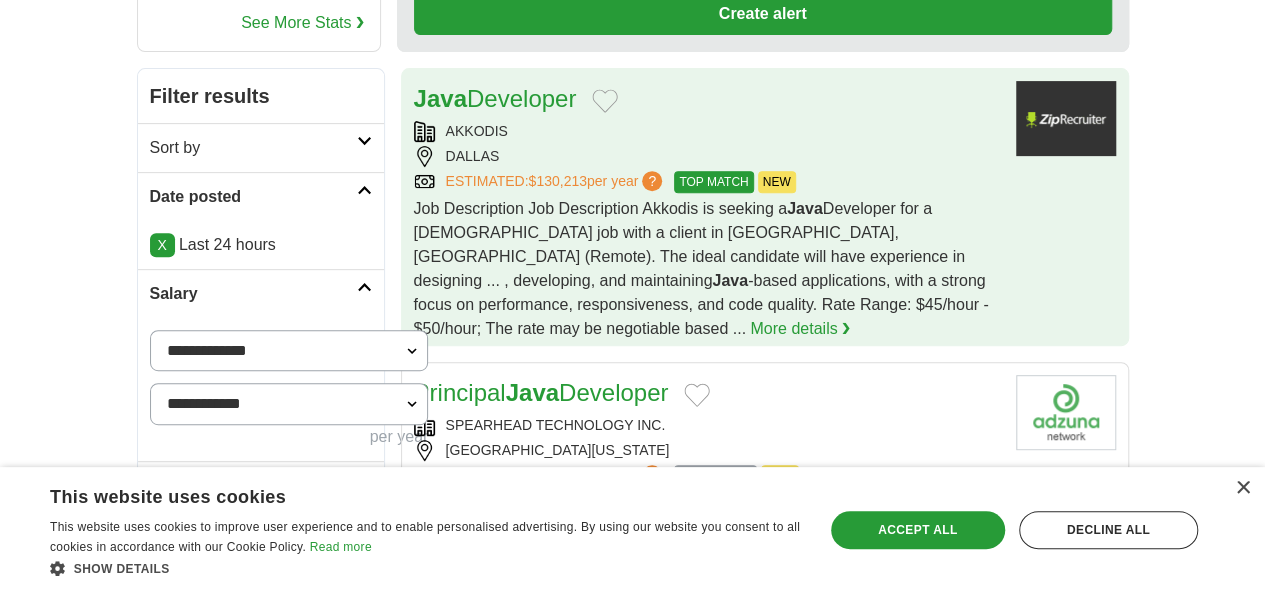 scroll, scrollTop: 0, scrollLeft: 0, axis: both 